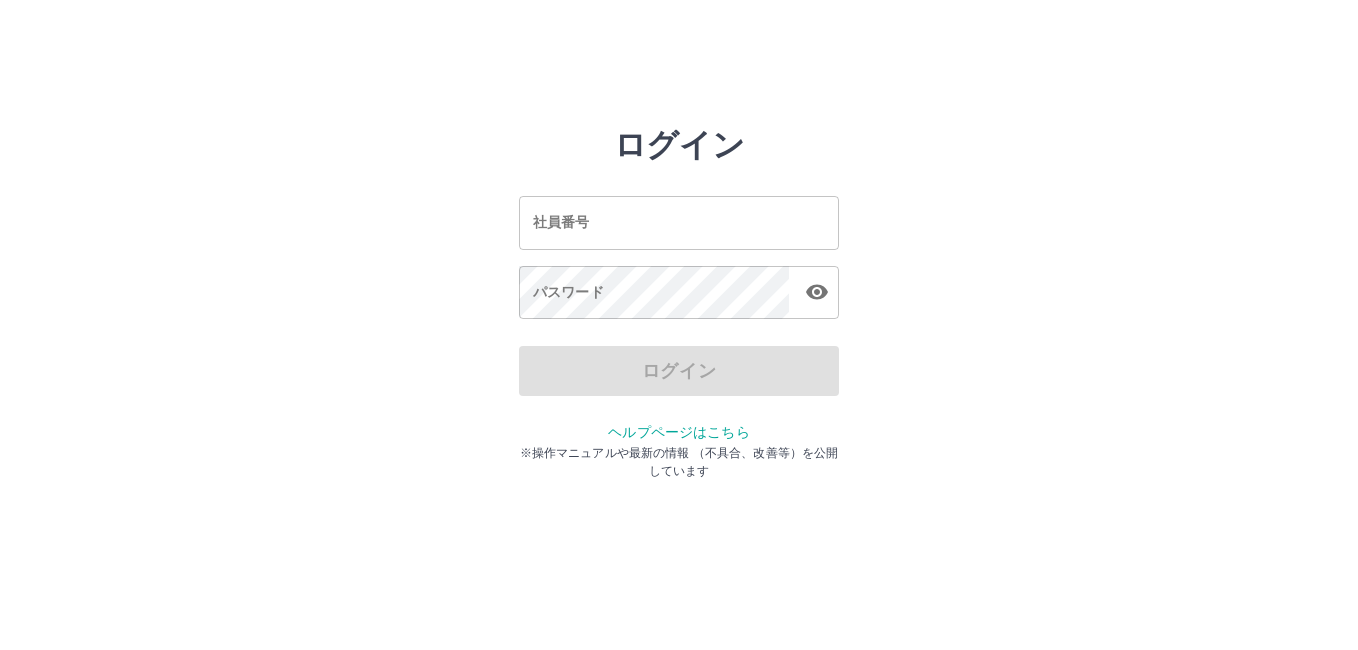 scroll, scrollTop: 0, scrollLeft: 0, axis: both 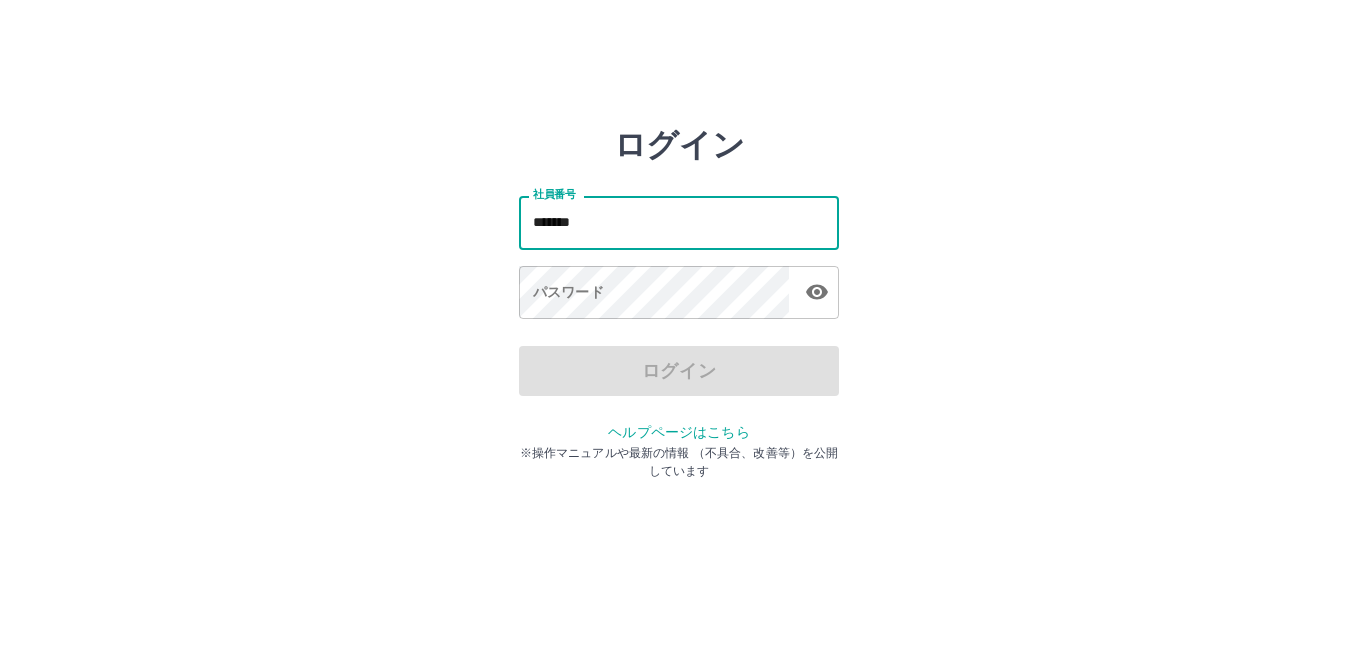 type on "*******" 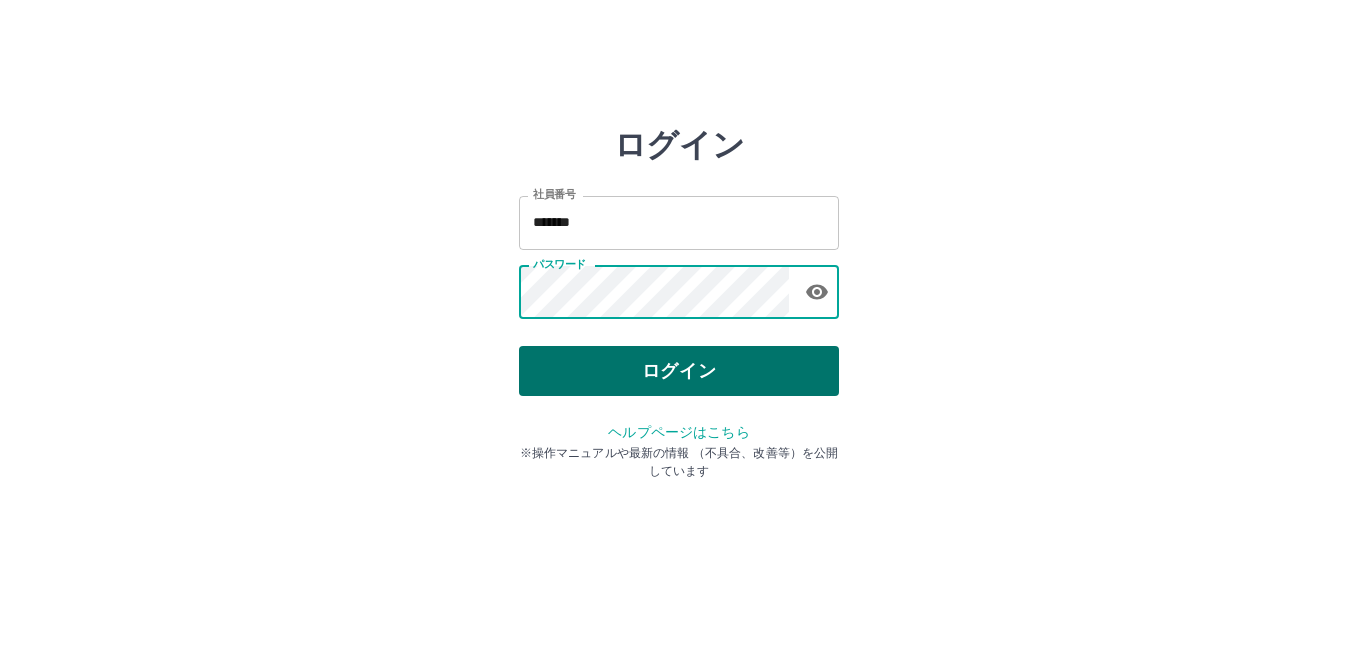 click on "ログイン" at bounding box center (679, 371) 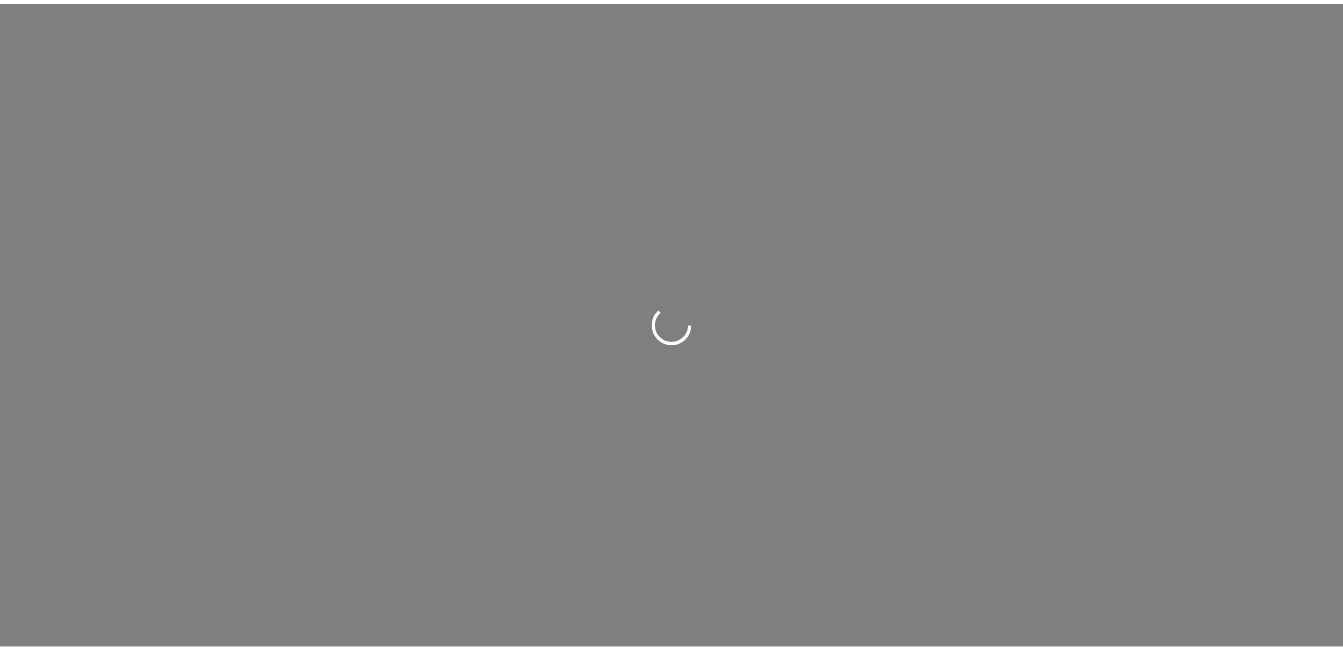 scroll, scrollTop: 0, scrollLeft: 0, axis: both 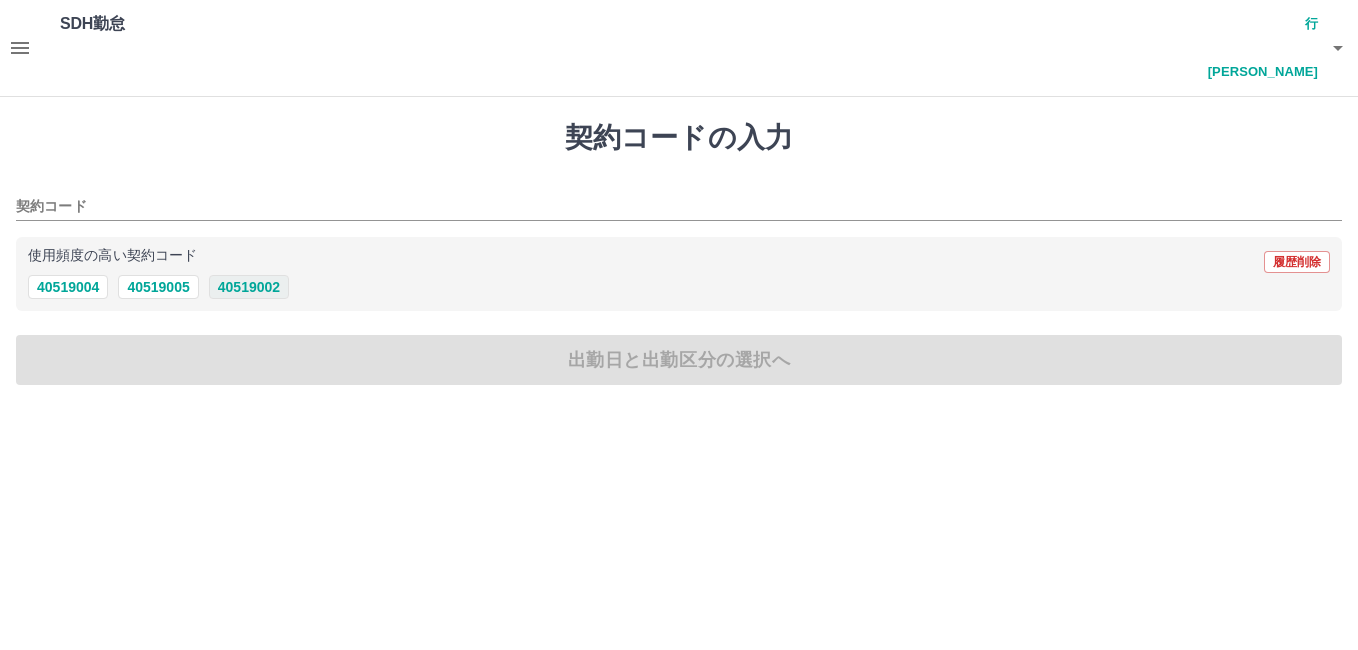 click on "40519002" at bounding box center [249, 287] 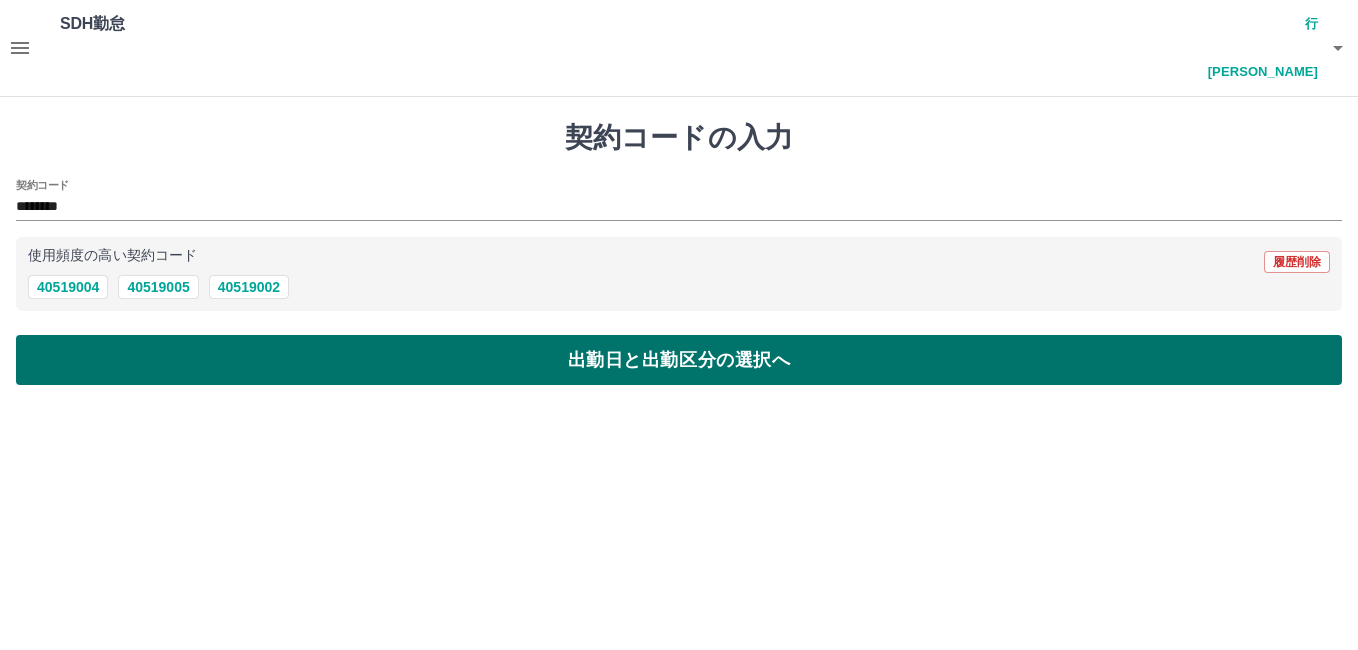click on "出勤日と出勤区分の選択へ" at bounding box center [679, 360] 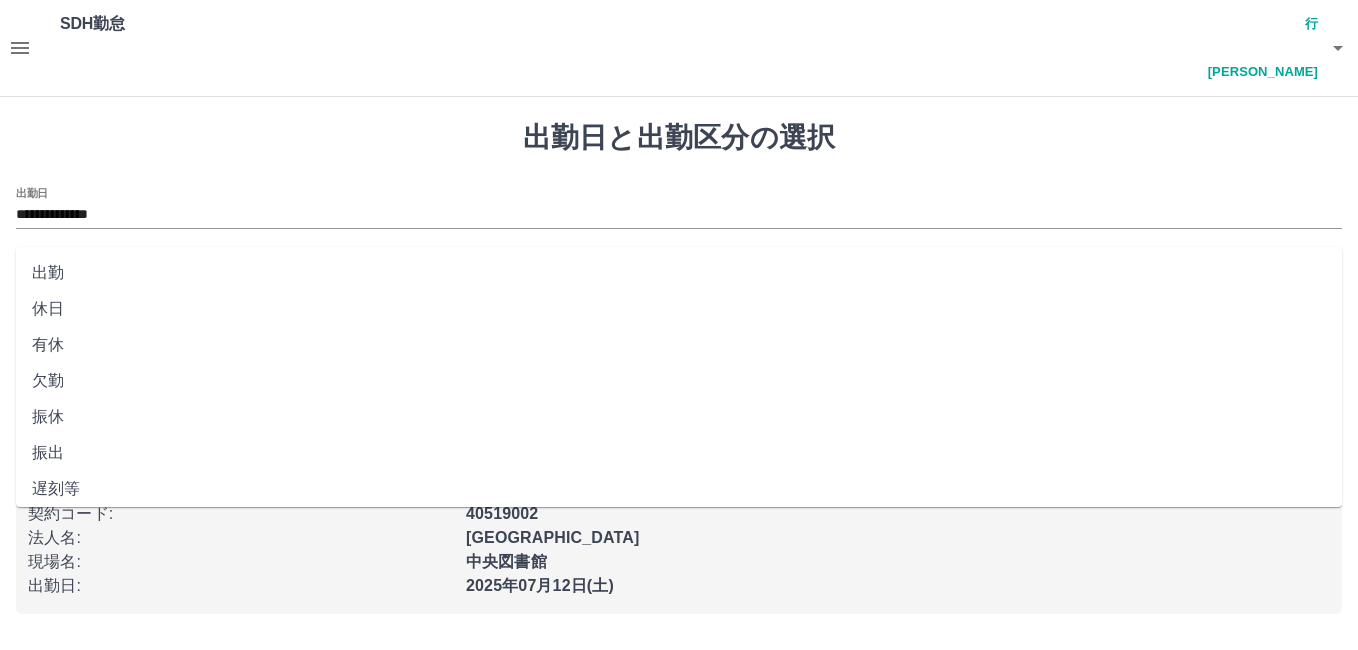 click on "出勤区分" at bounding box center (679, 281) 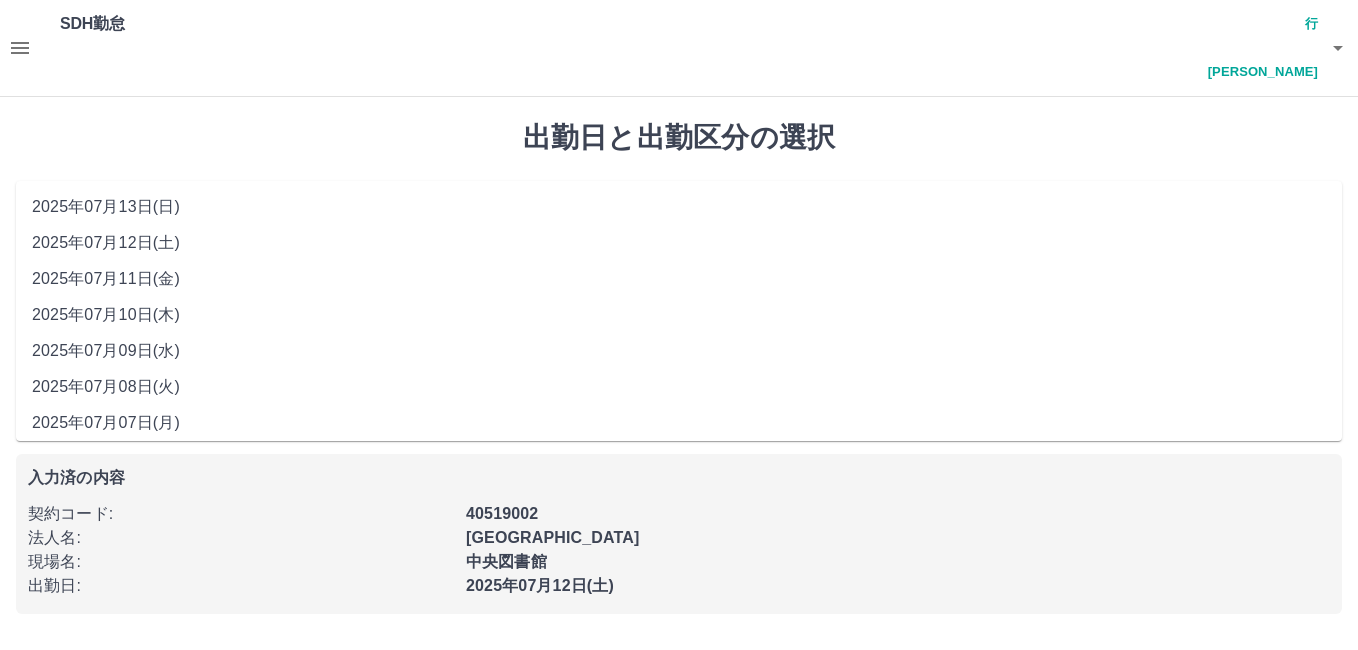 click on "**********" at bounding box center [679, 215] 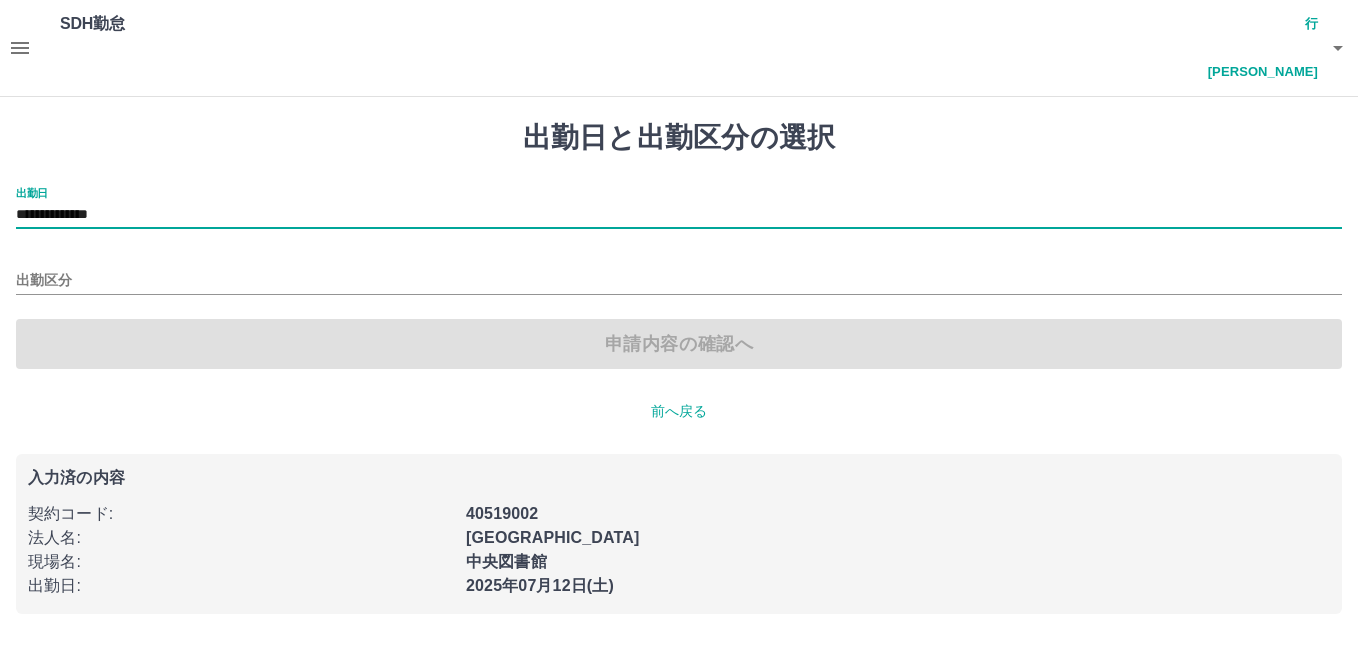 type on "**********" 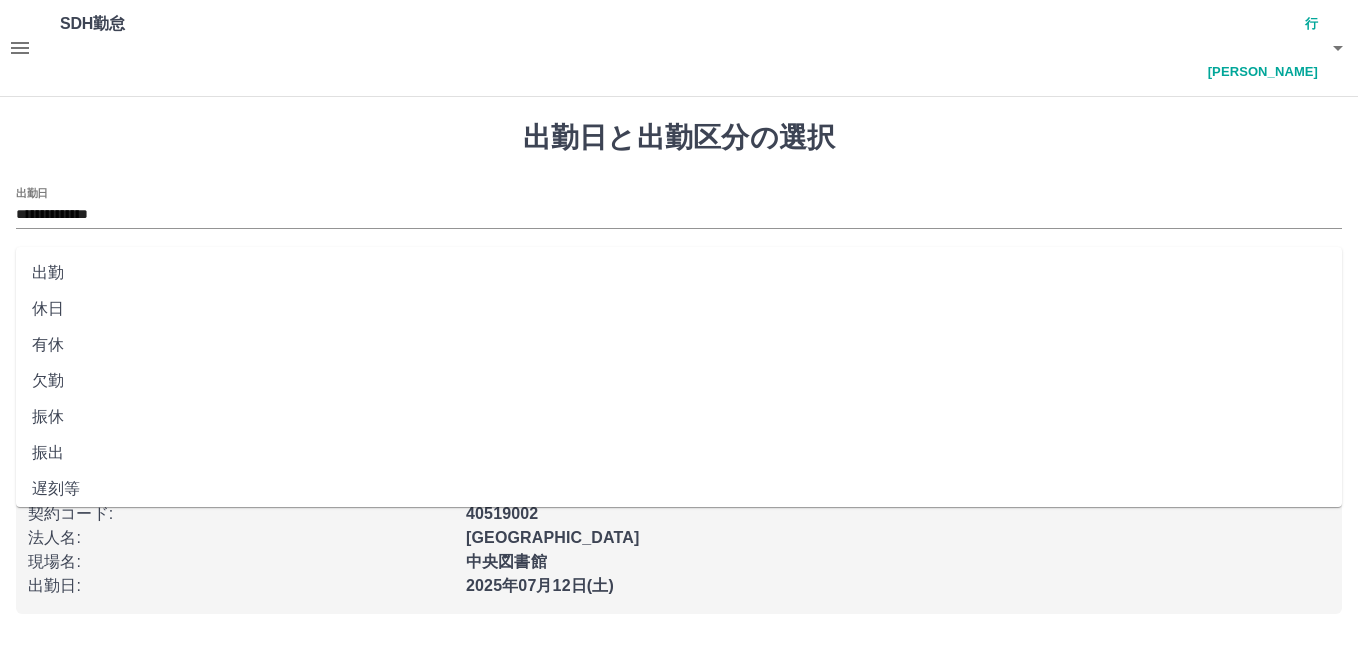 click on "出勤区分" at bounding box center (679, 281) 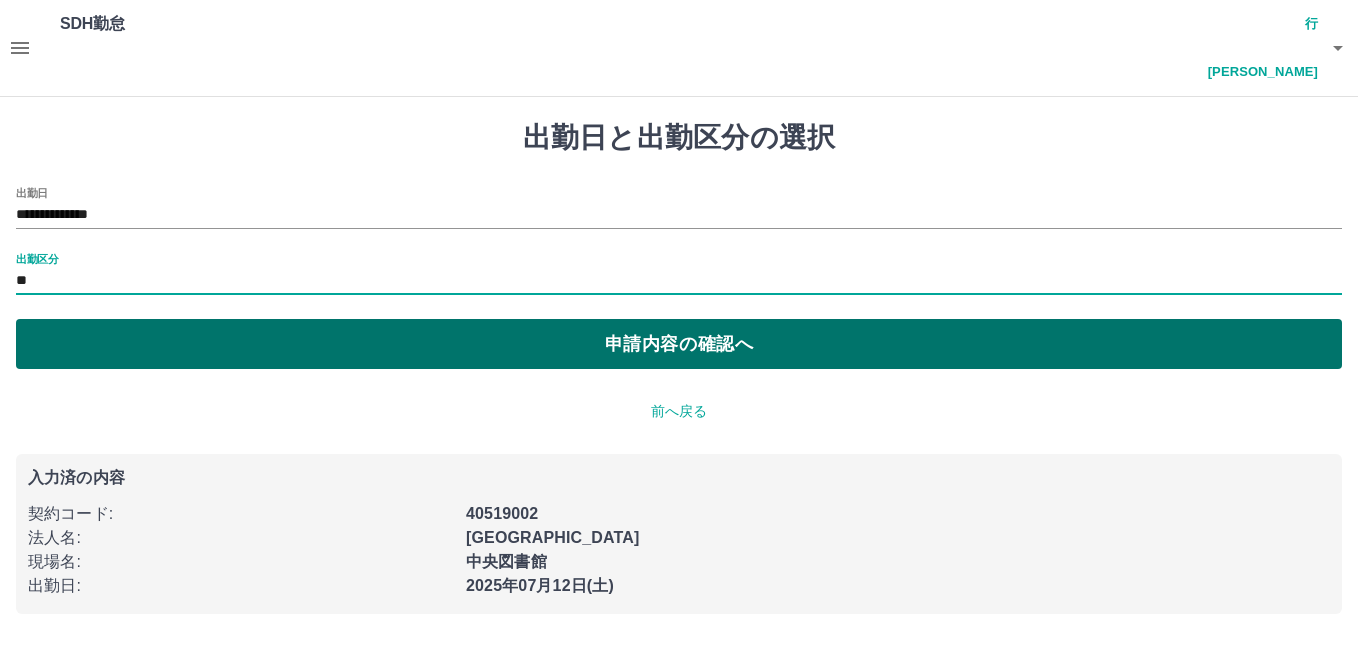 click on "申請内容の確認へ" at bounding box center (679, 344) 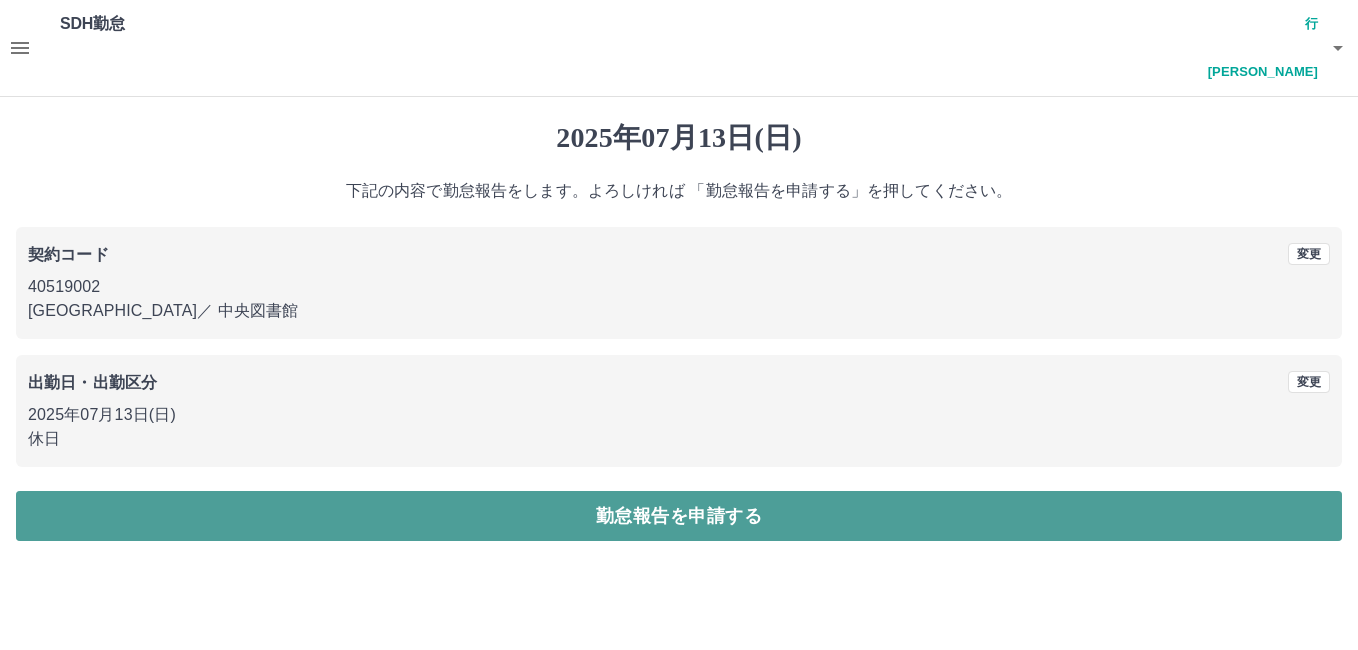 click on "勤怠報告を申請する" at bounding box center (679, 516) 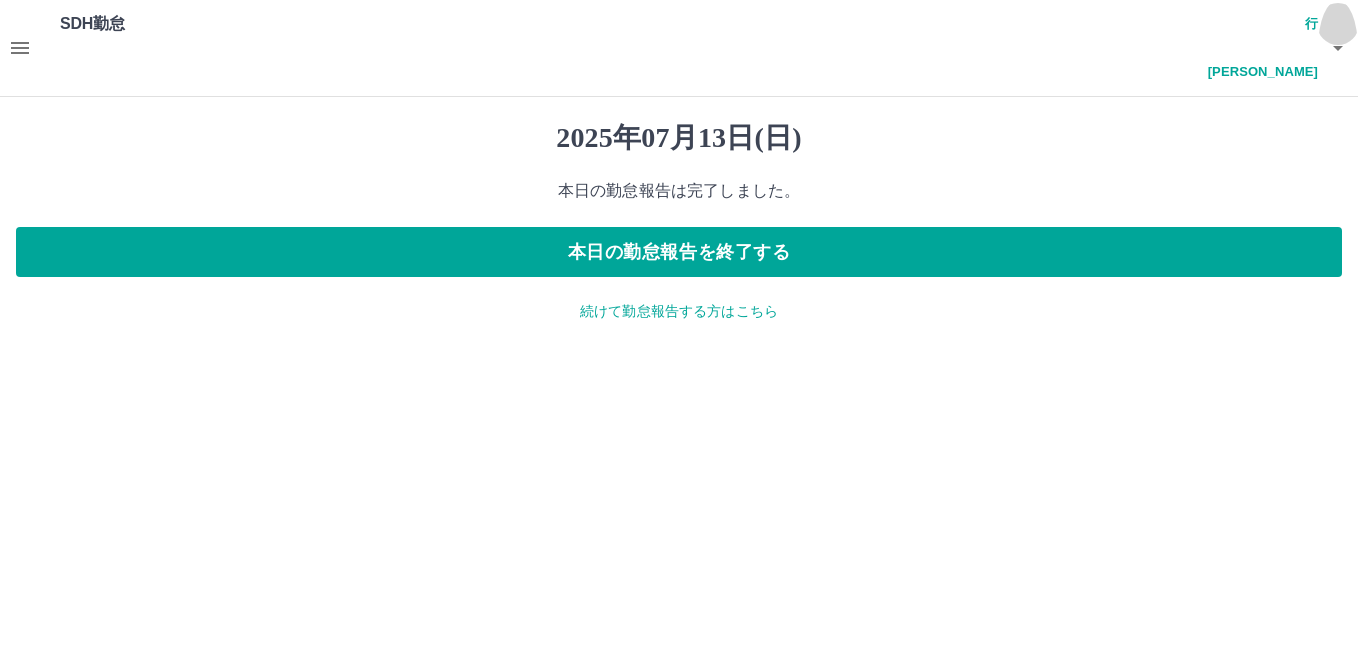 click 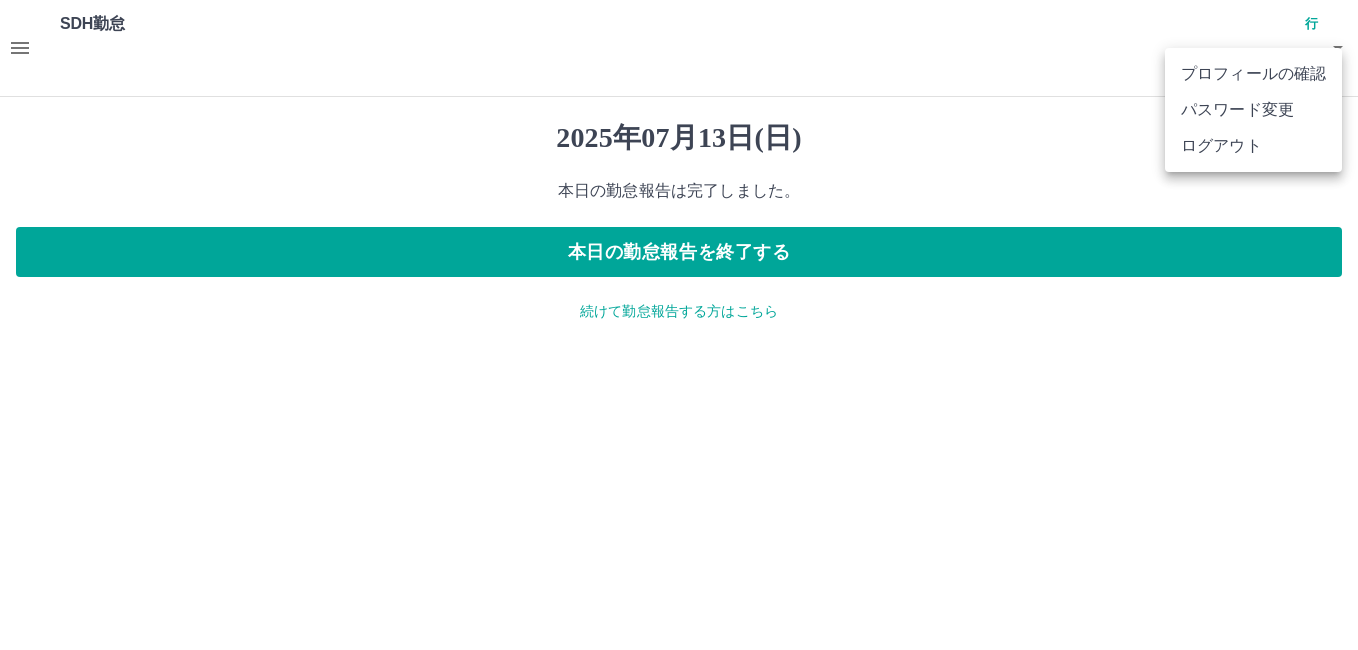 click at bounding box center [679, 325] 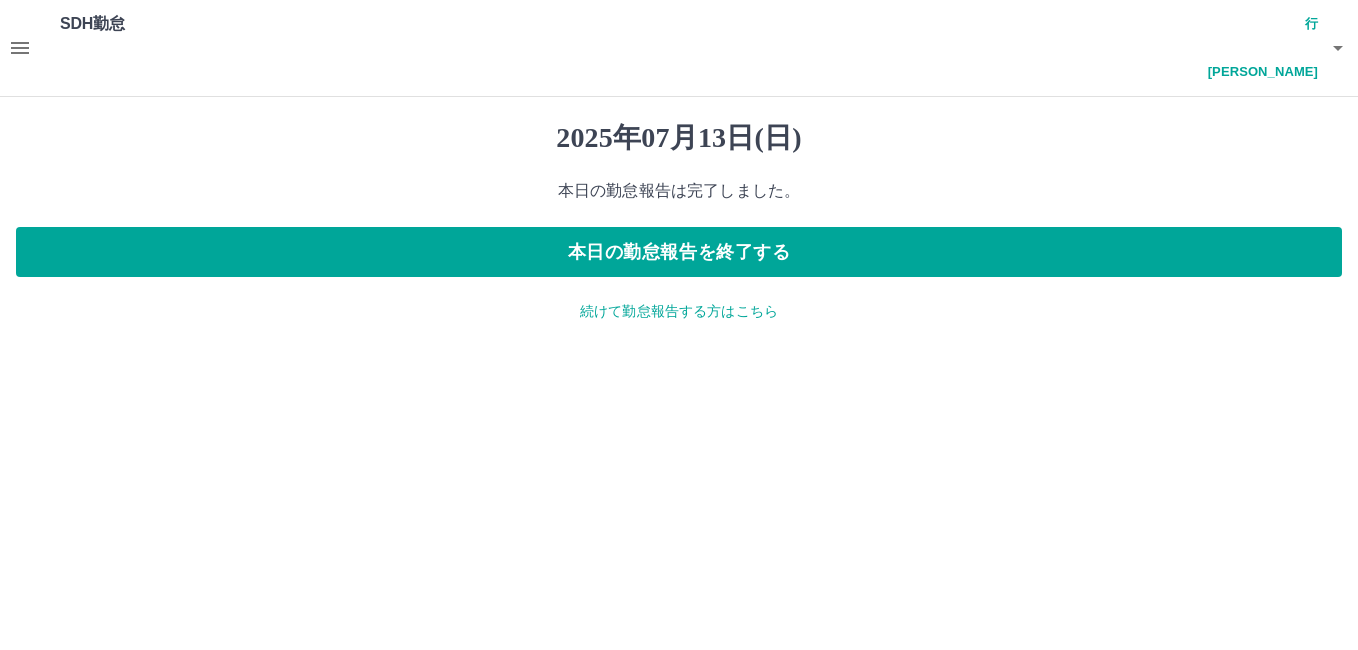 click 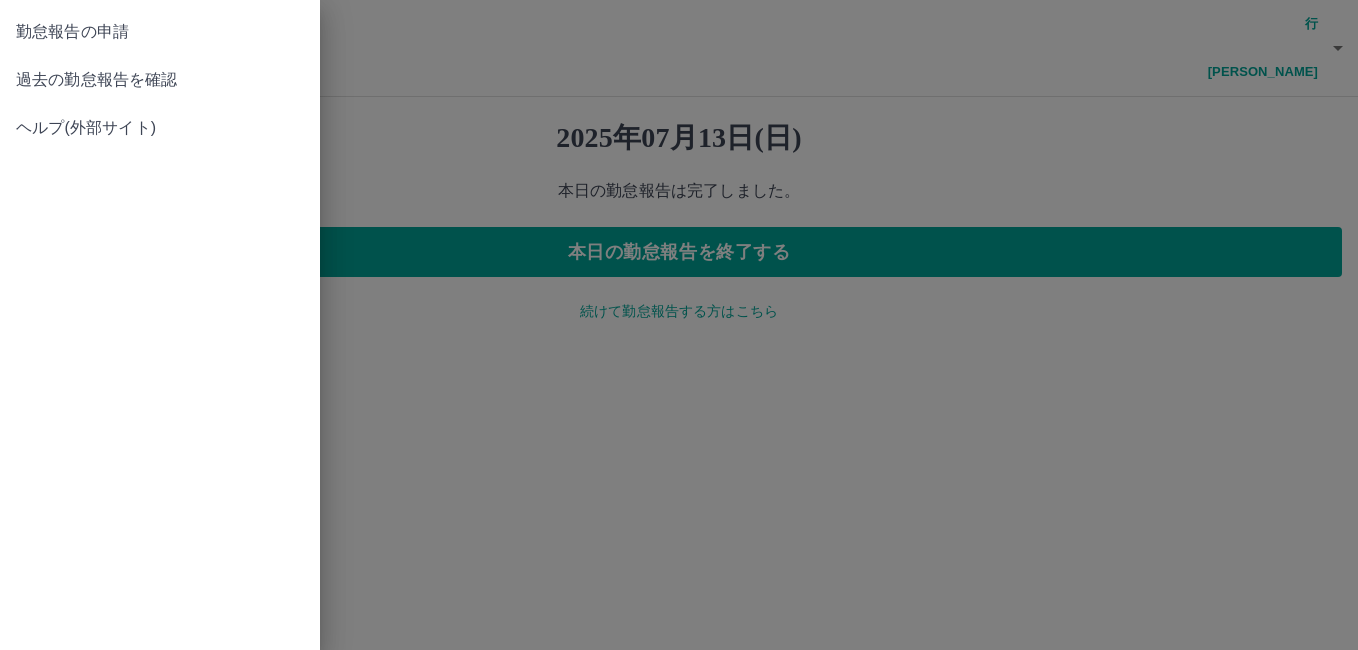 click on "過去の勤怠報告を確認" at bounding box center (160, 80) 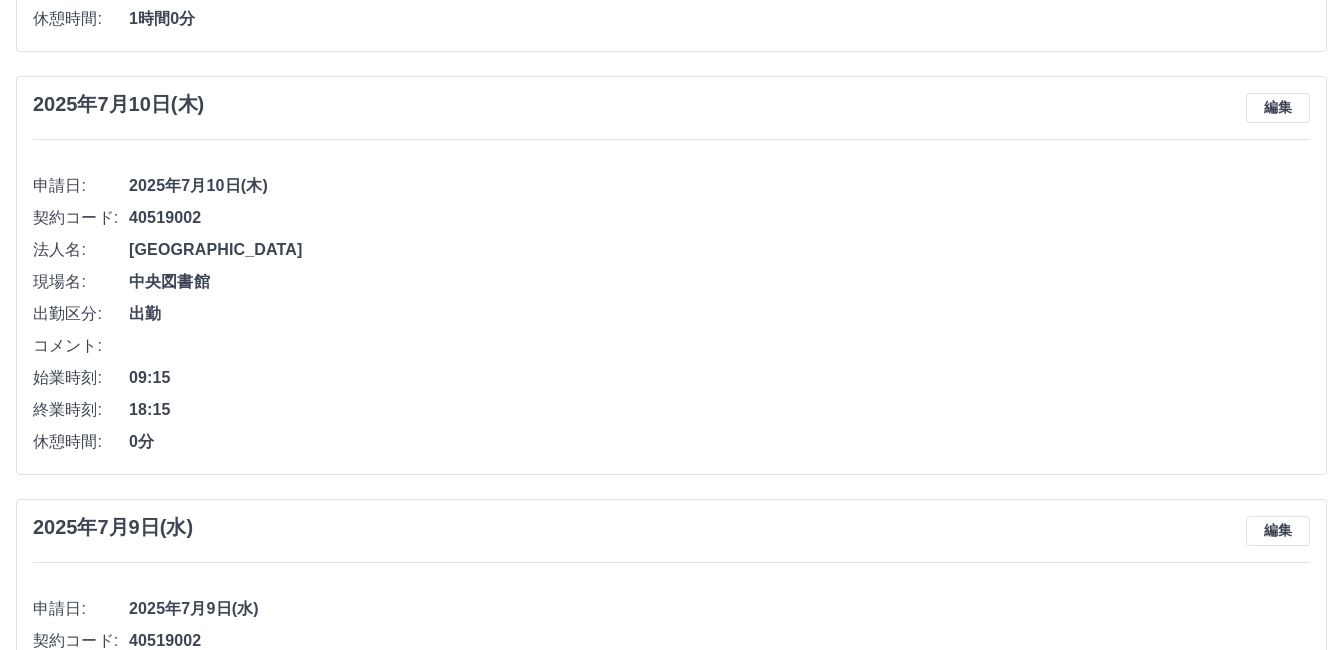 scroll, scrollTop: 1300, scrollLeft: 0, axis: vertical 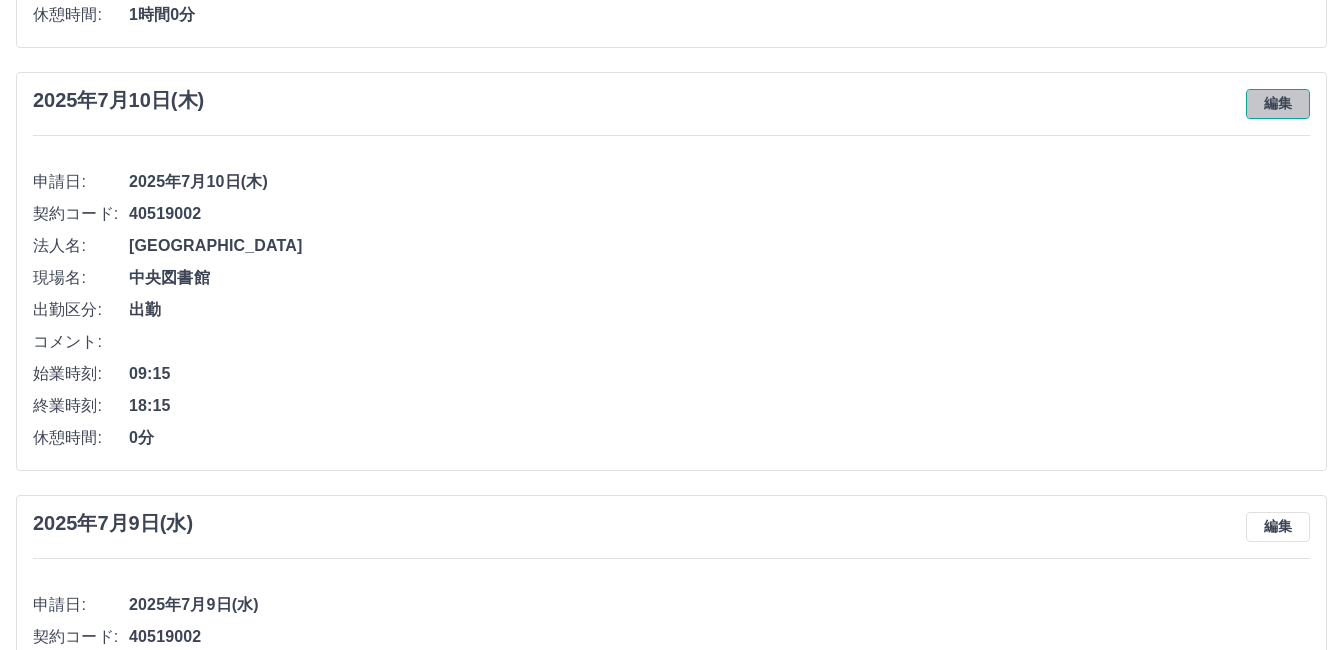 click on "編集" at bounding box center [1278, 104] 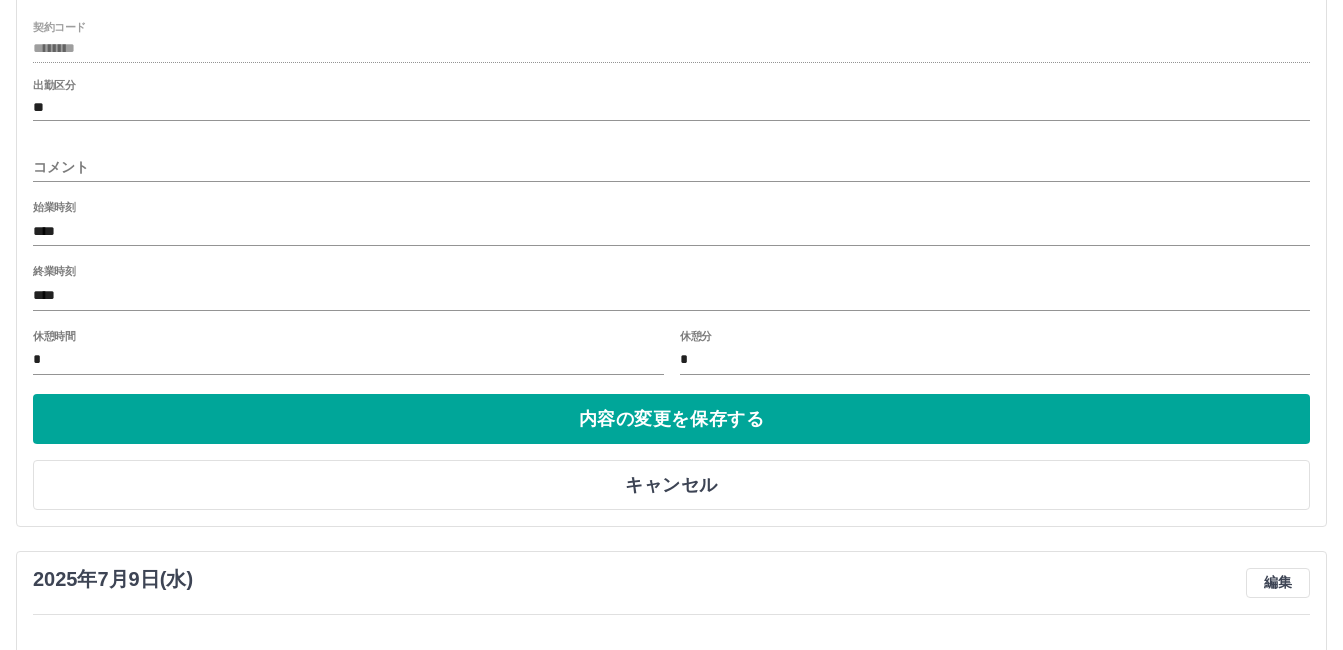 scroll, scrollTop: 1600, scrollLeft: 0, axis: vertical 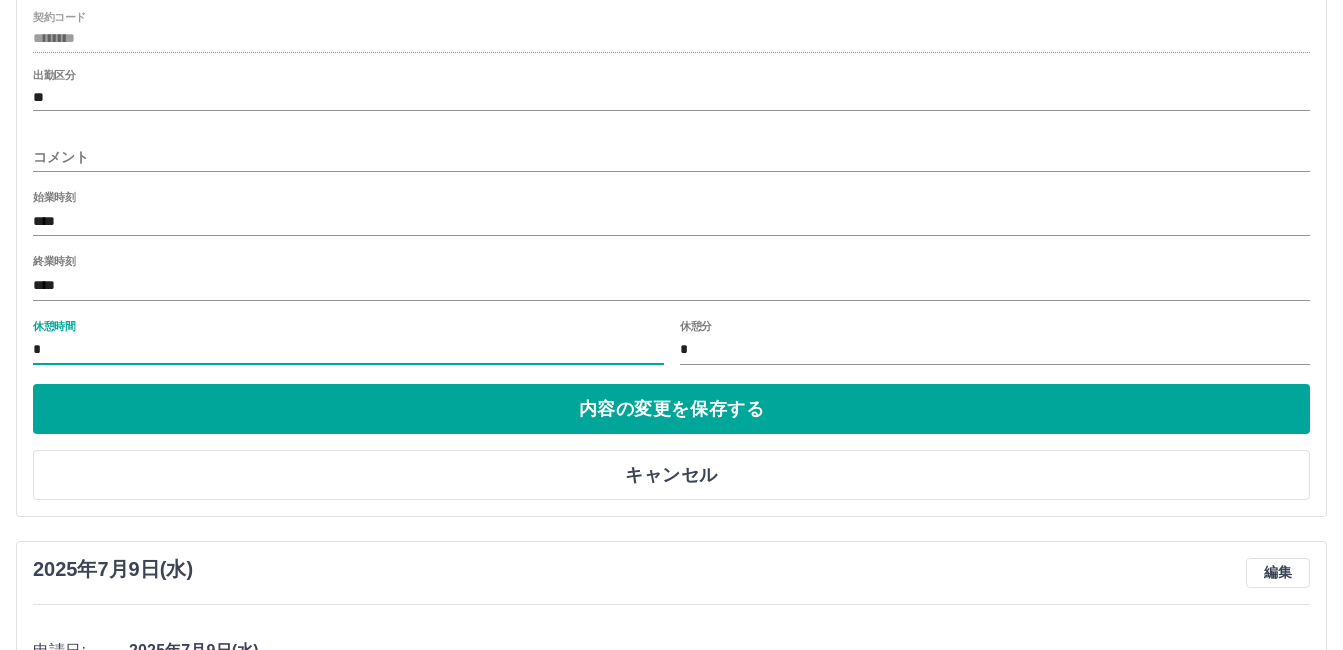 click on "*" at bounding box center [348, 350] 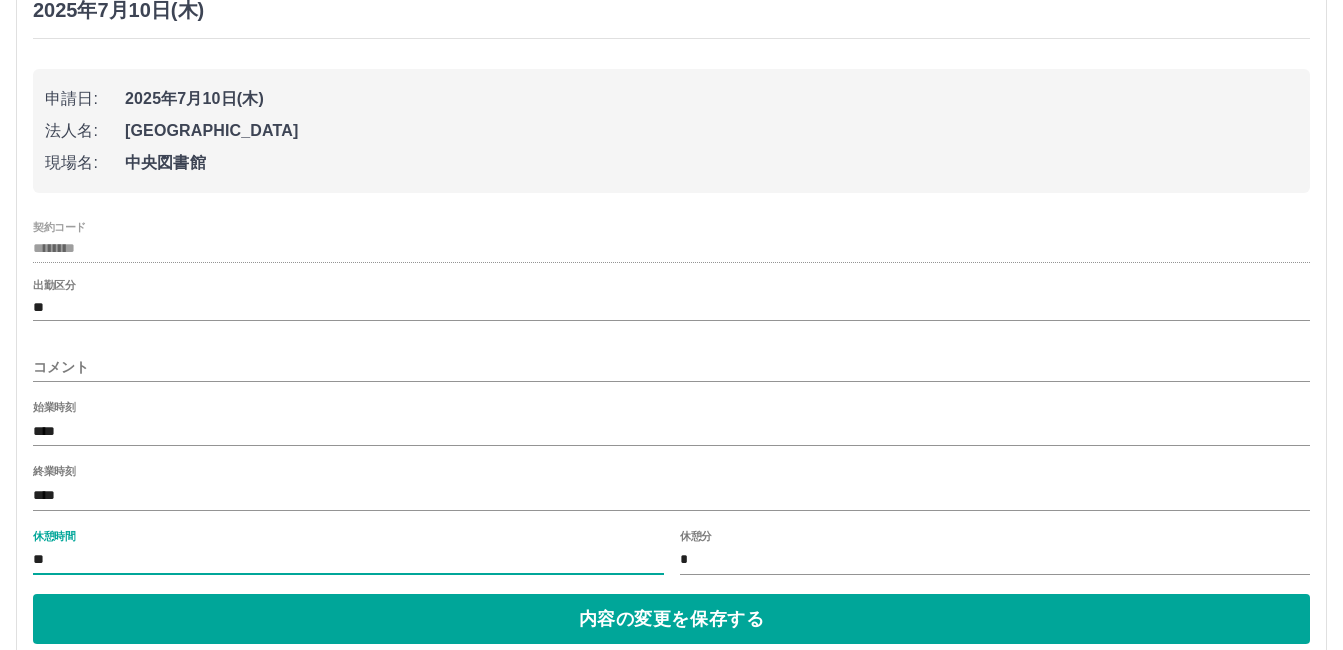 scroll, scrollTop: 1500, scrollLeft: 0, axis: vertical 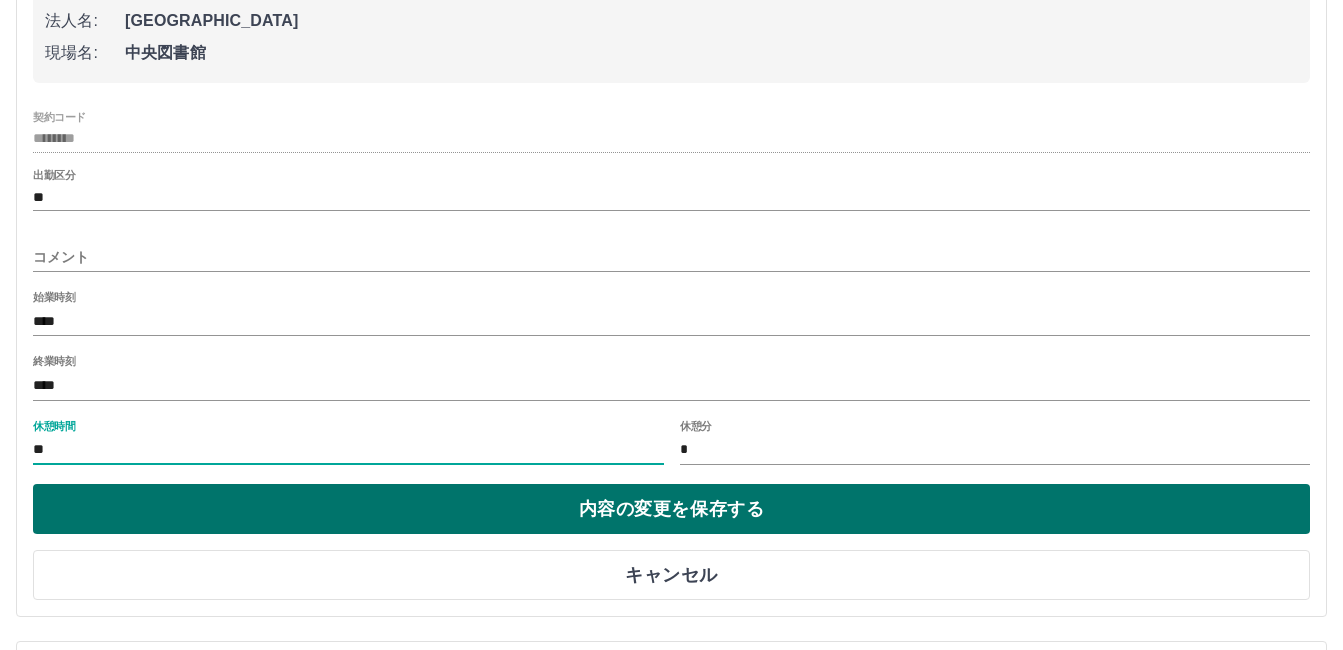 type on "**" 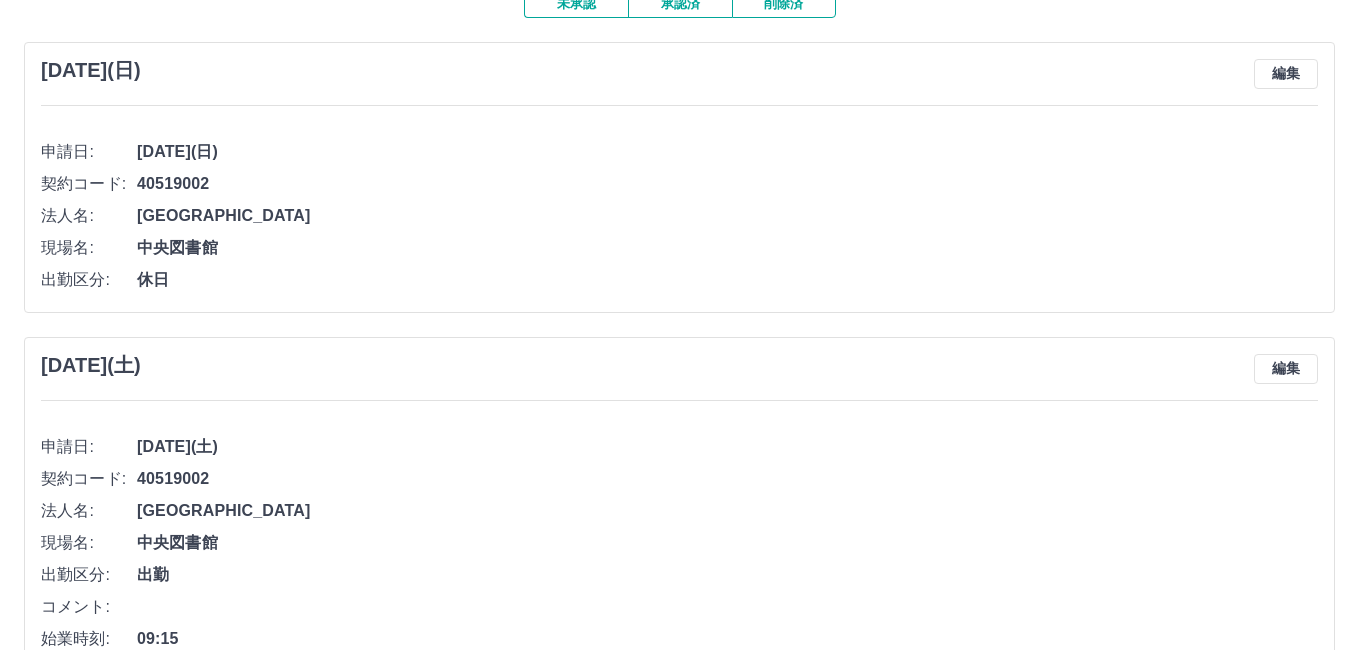 scroll, scrollTop: 0, scrollLeft: 0, axis: both 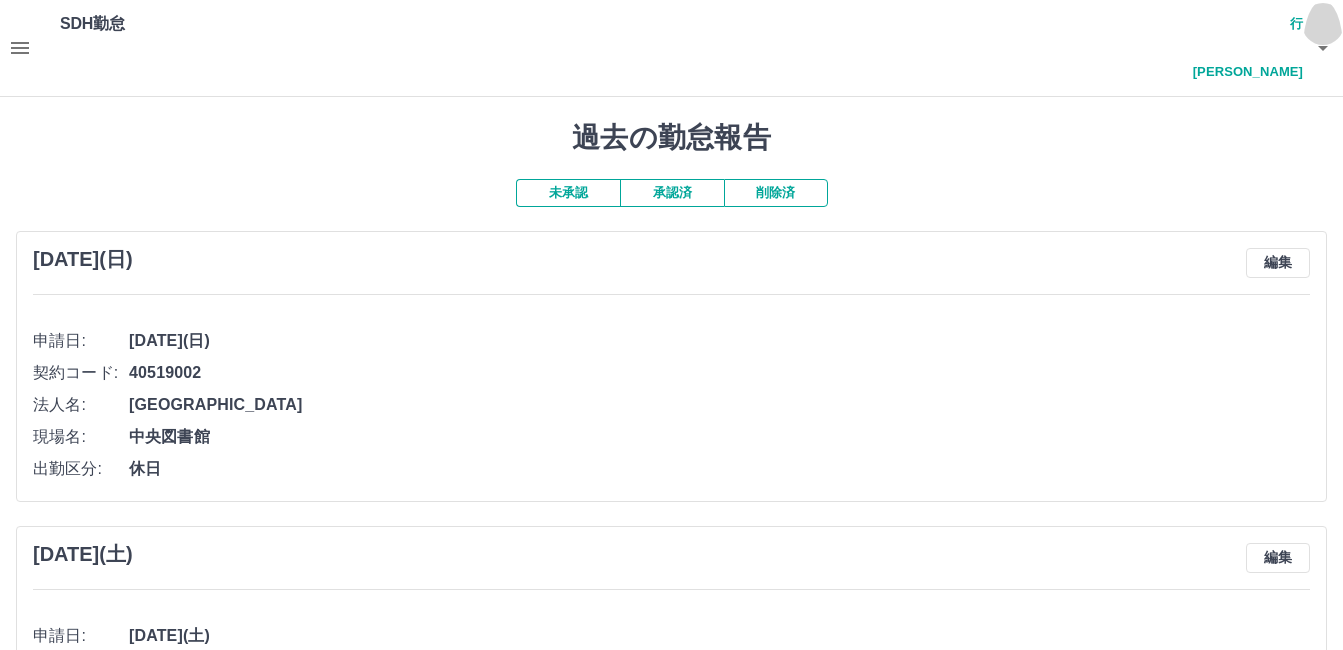 click 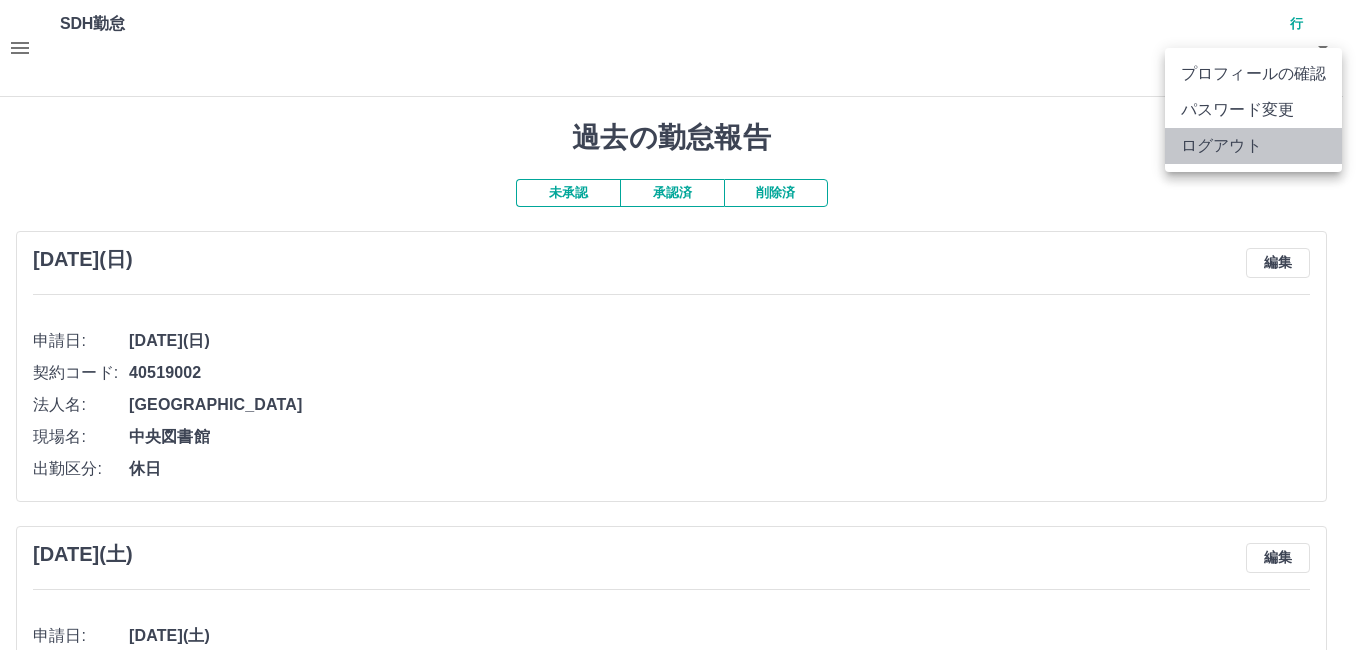 click on "ログアウト" at bounding box center [1253, 146] 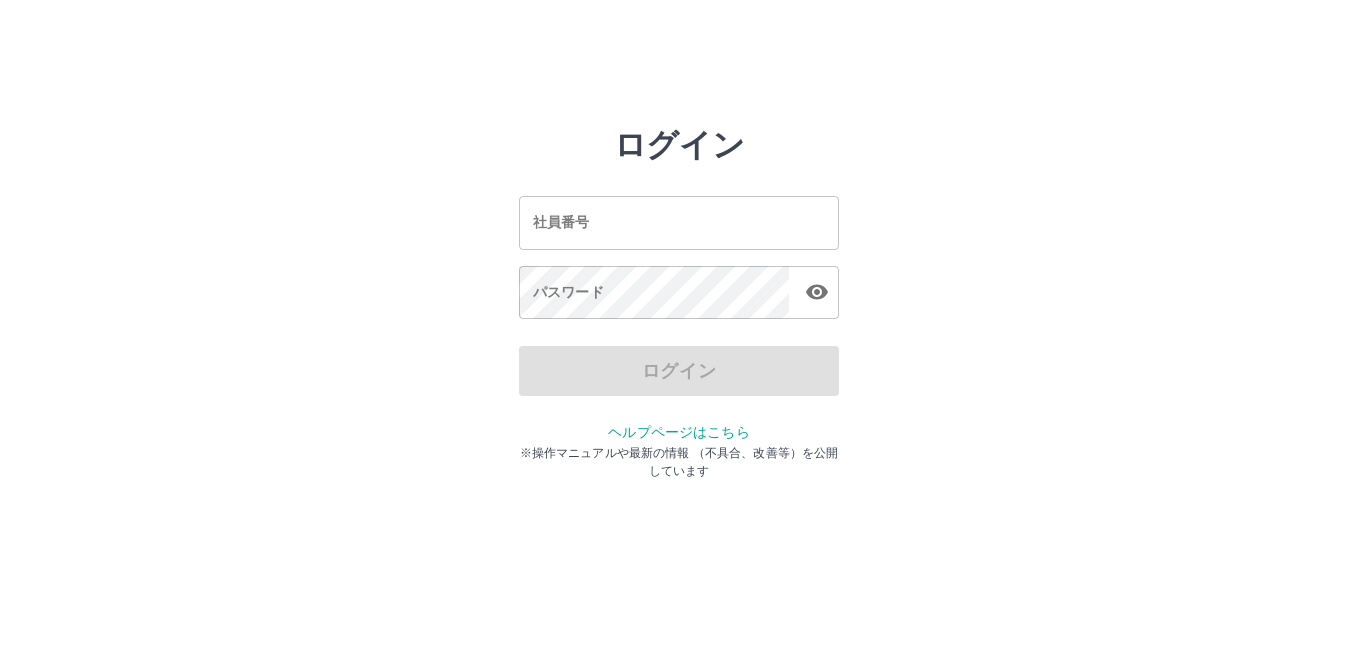 scroll, scrollTop: 0, scrollLeft: 0, axis: both 